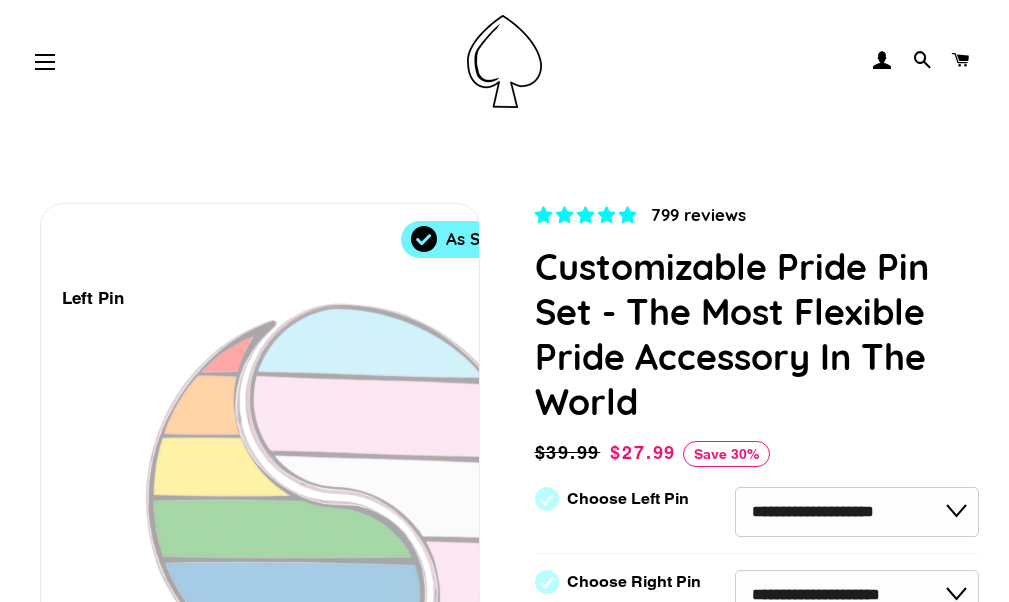 scroll, scrollTop: 176, scrollLeft: 0, axis: vertical 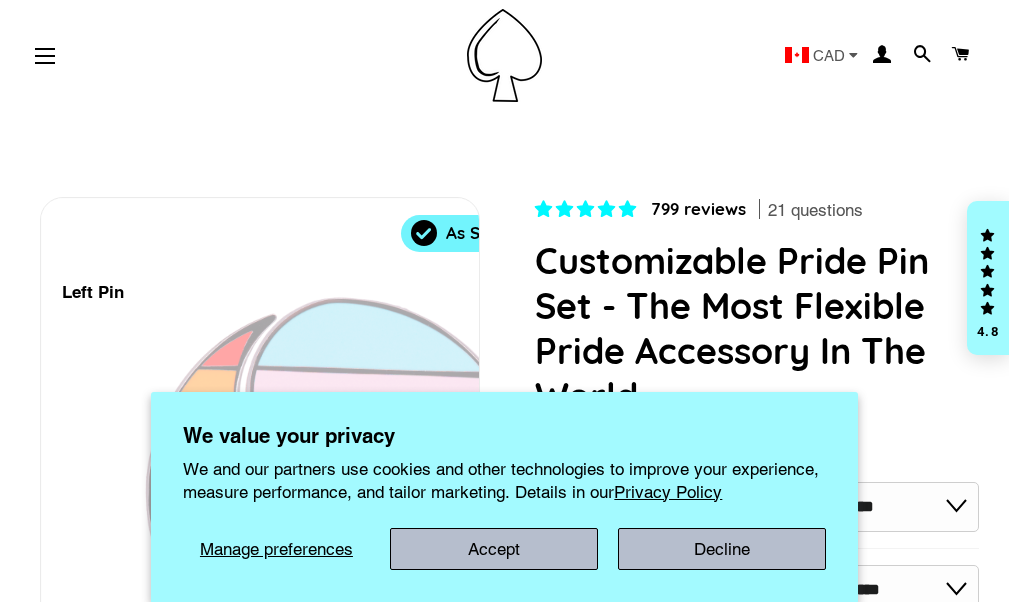 select on "**********" 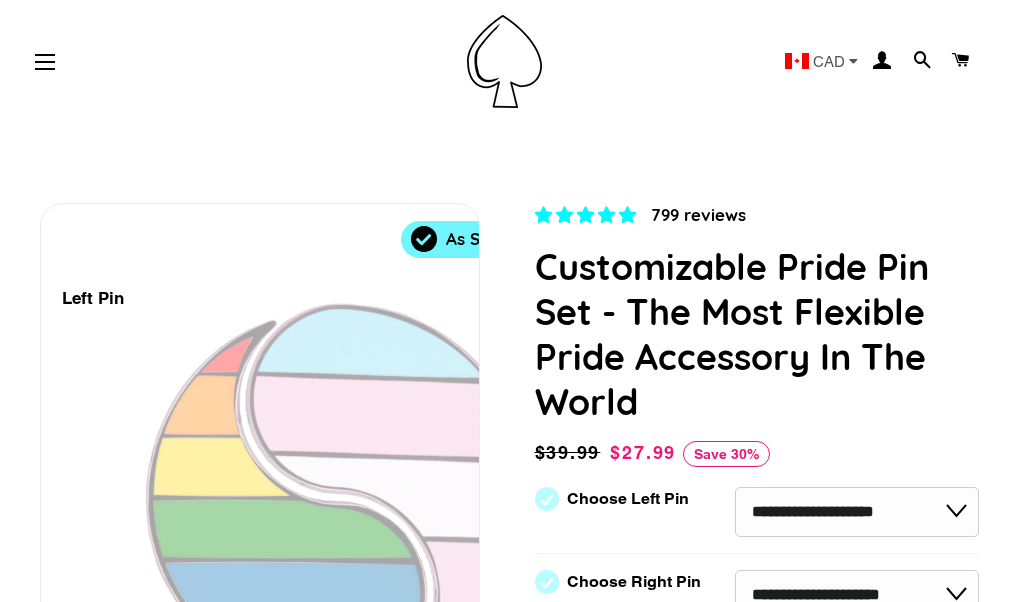 scroll, scrollTop: 0, scrollLeft: 0, axis: both 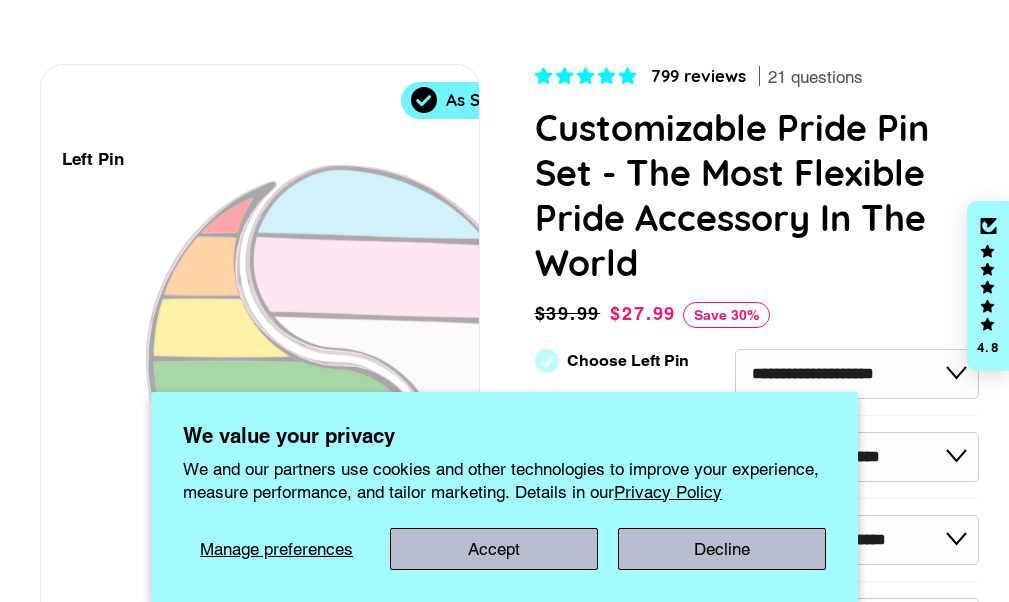 select on "**********" 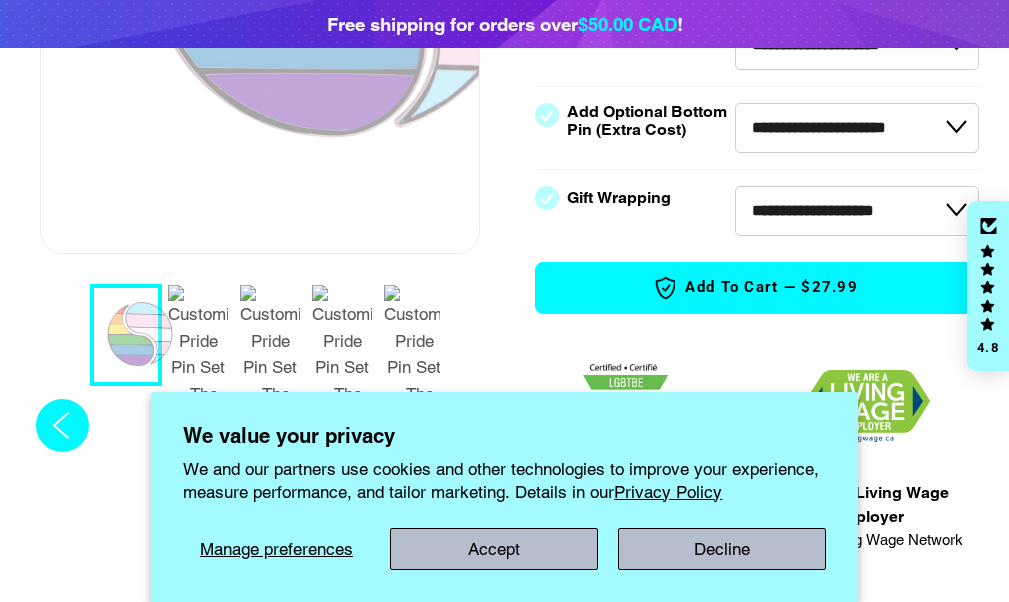 scroll, scrollTop: 600, scrollLeft: 0, axis: vertical 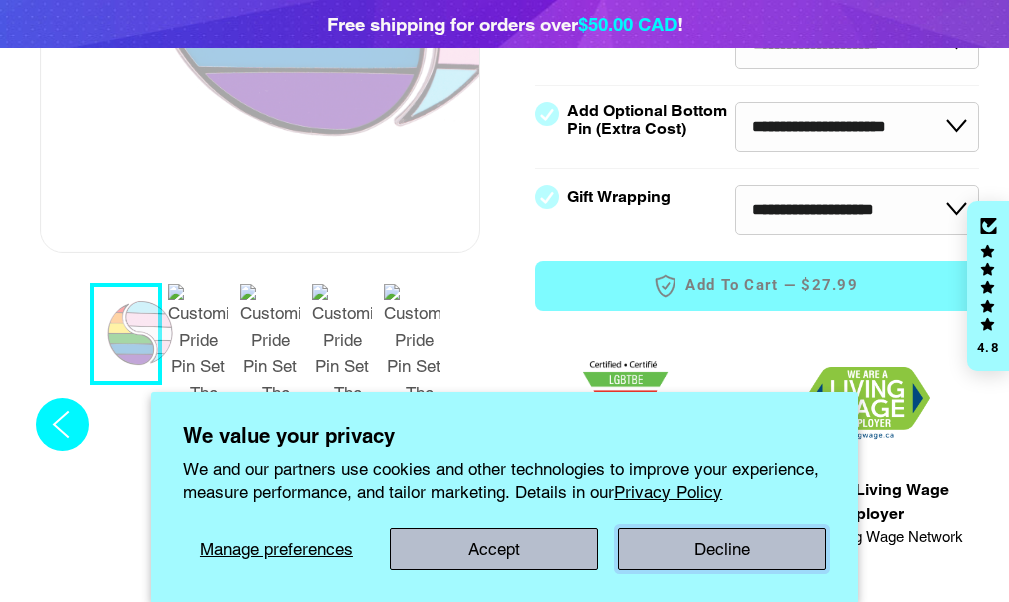 click on "Decline" at bounding box center (722, 549) 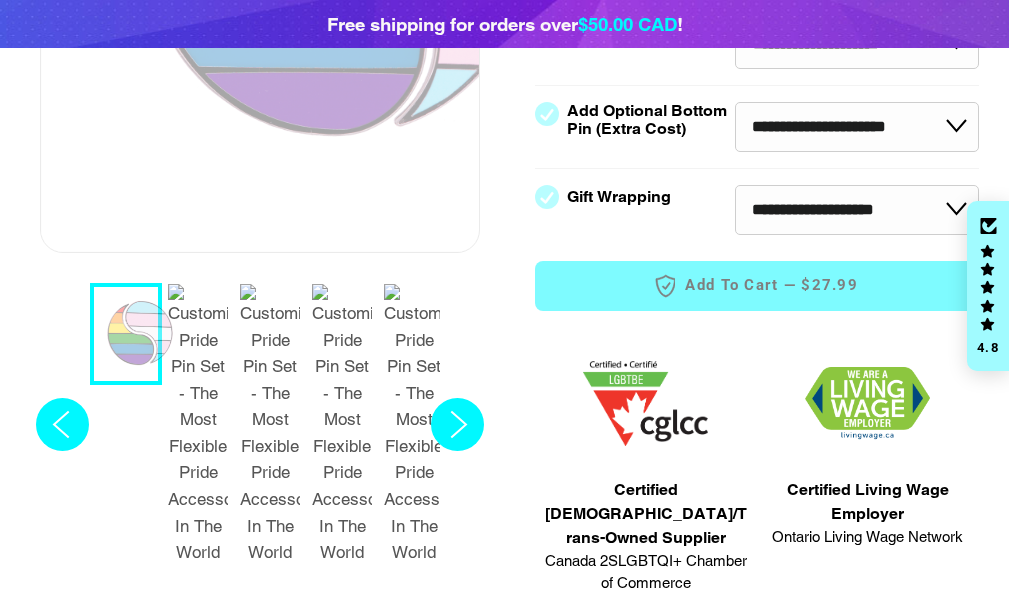 click 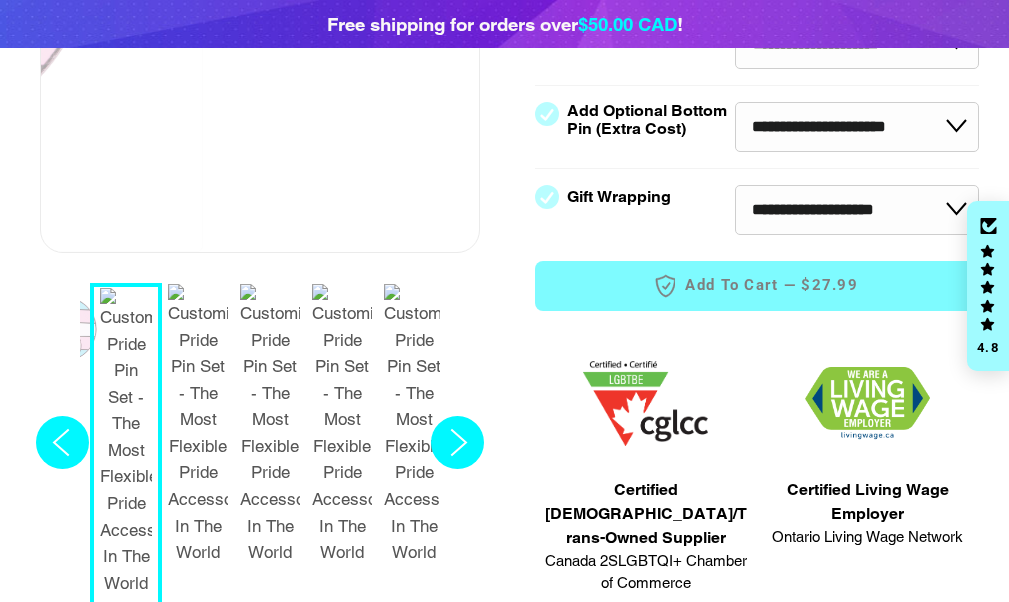 click 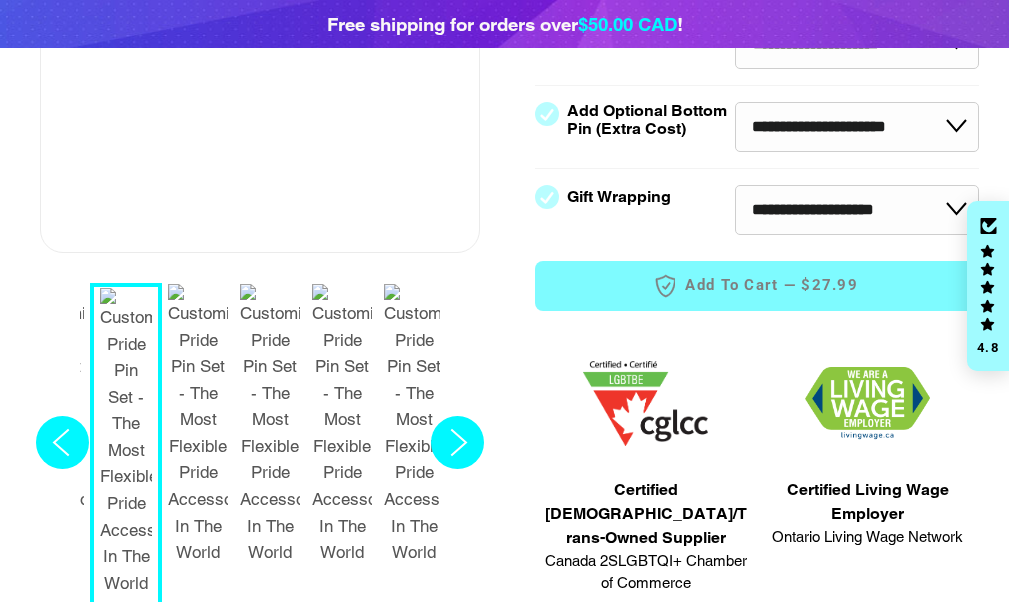 click at bounding box center [198, 425] 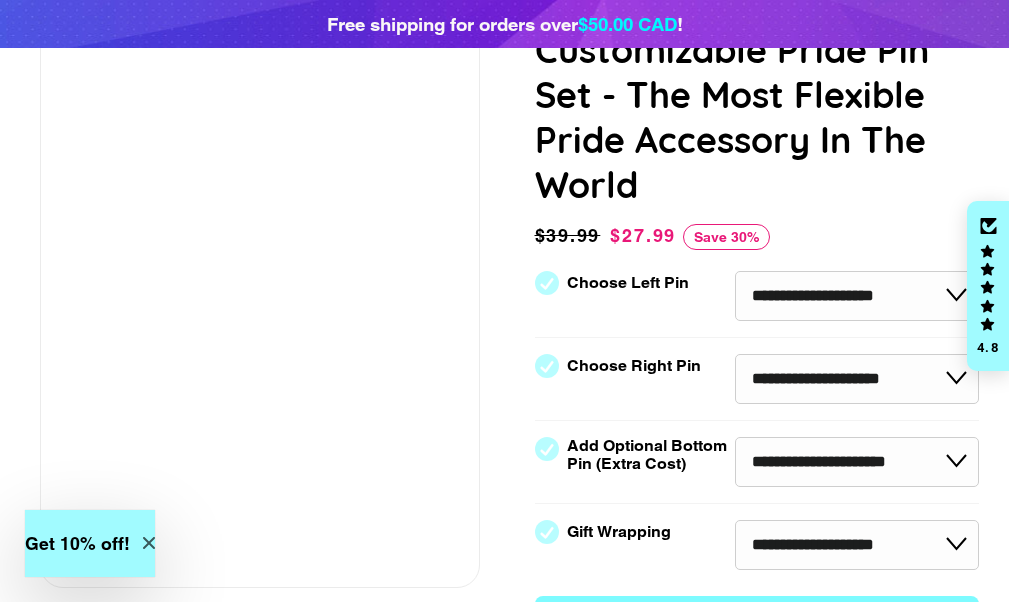 scroll, scrollTop: 300, scrollLeft: 0, axis: vertical 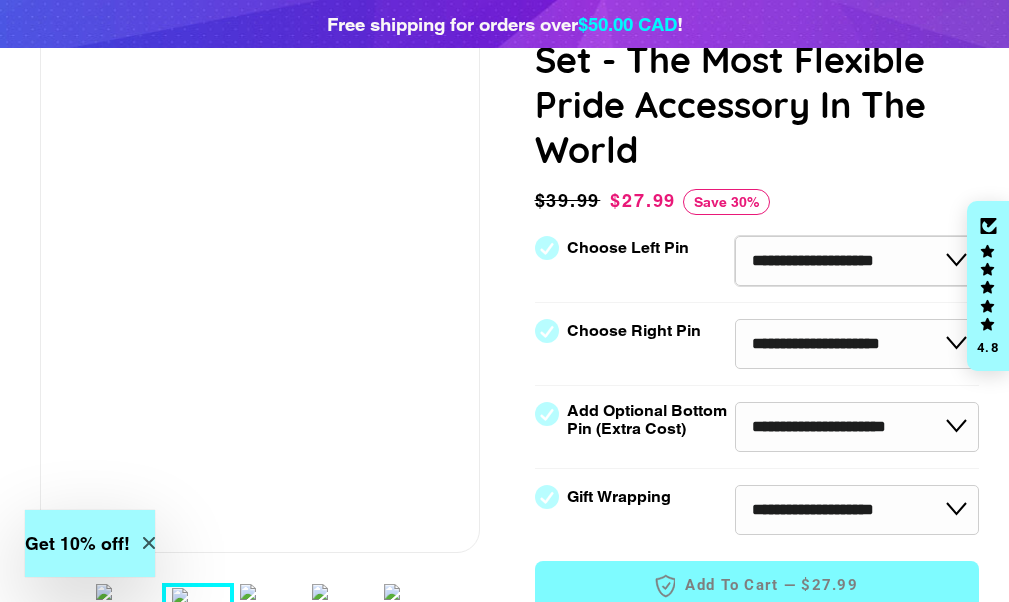 click on "**********" at bounding box center (857, 261) 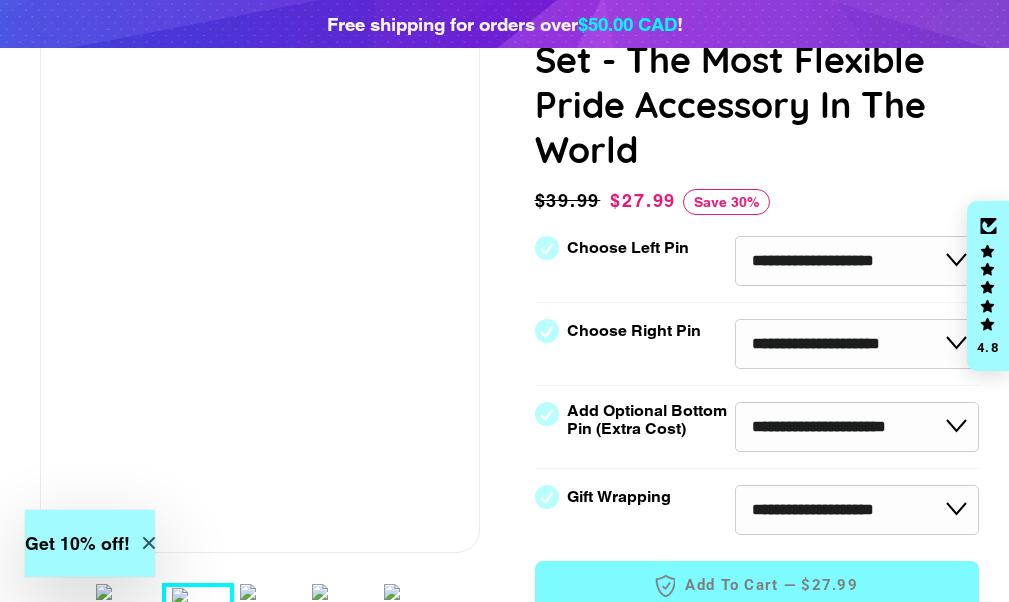 click on "Customizable Pride Pin Set - The Most Flexible Pride Accessory In The World" at bounding box center [757, 82] 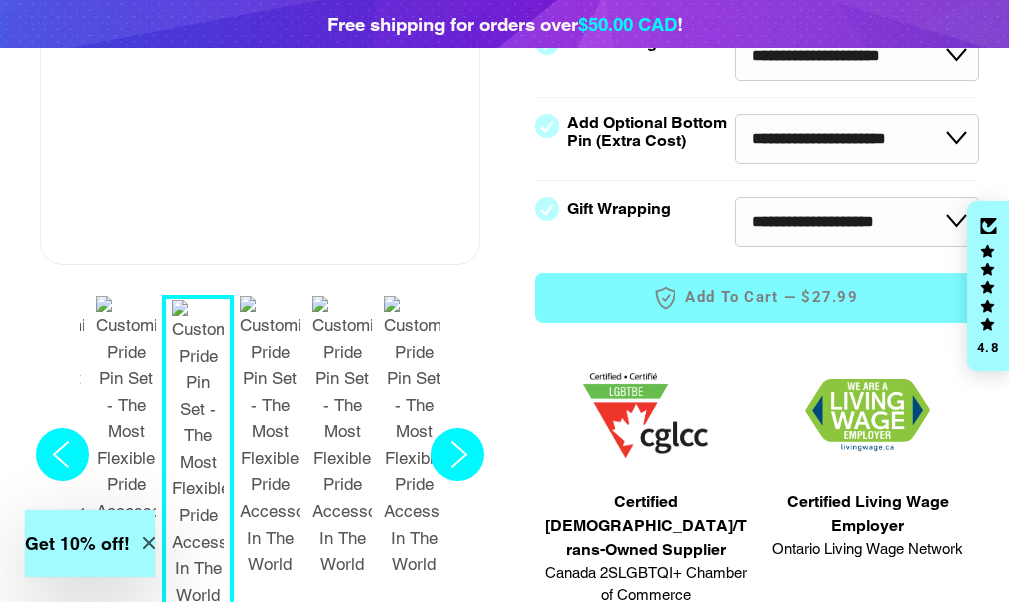 scroll, scrollTop: 700, scrollLeft: 0, axis: vertical 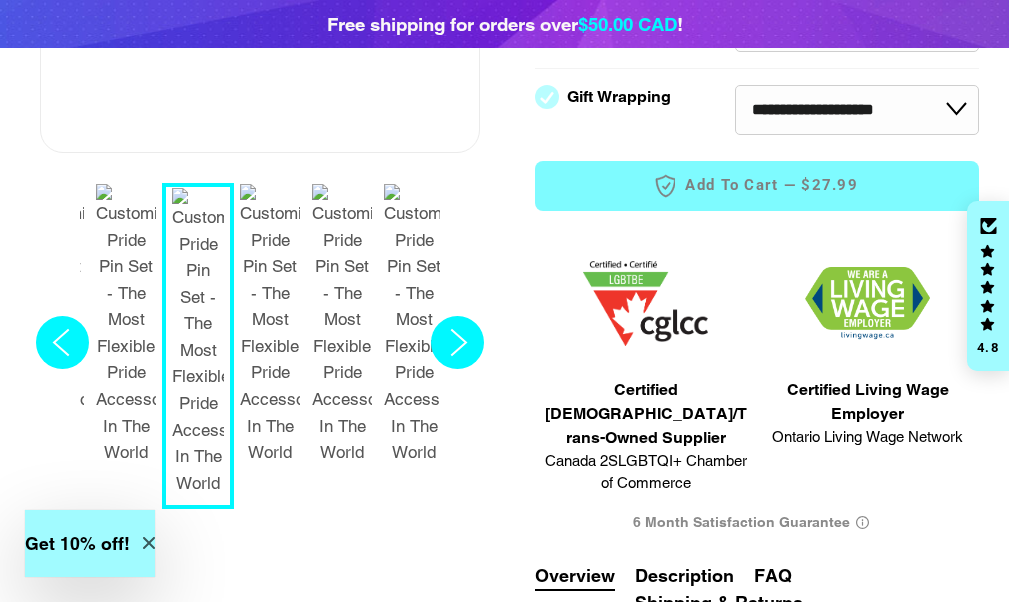 click at bounding box center [270, 325] 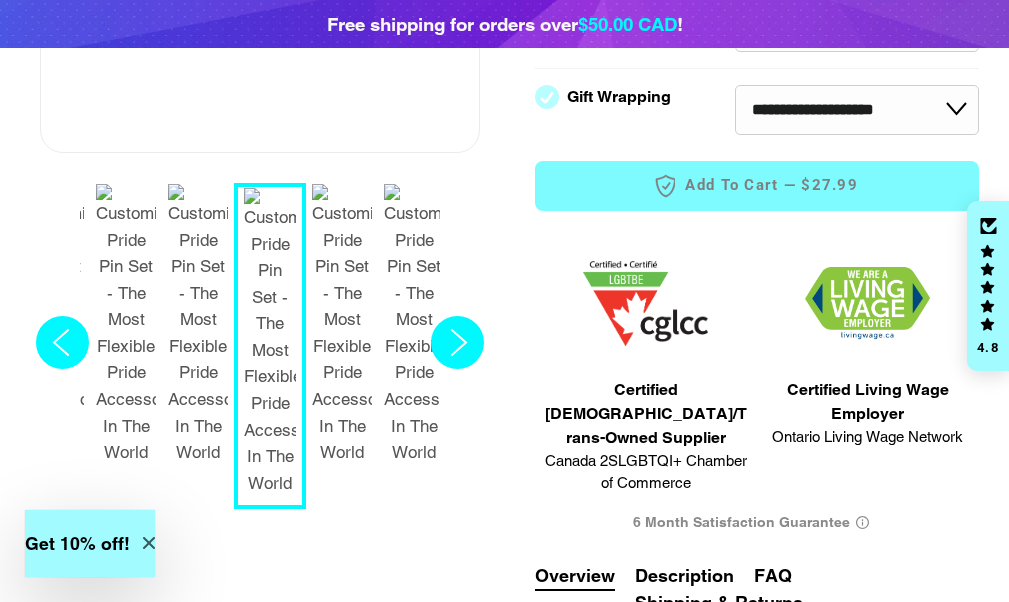 click at bounding box center (342, 325) 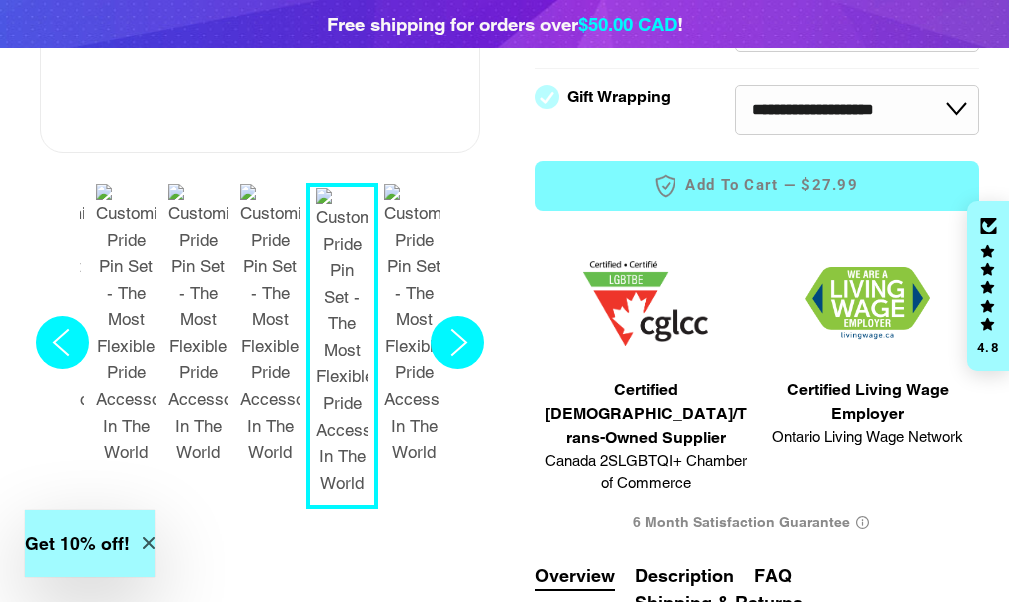 click at bounding box center (414, 325) 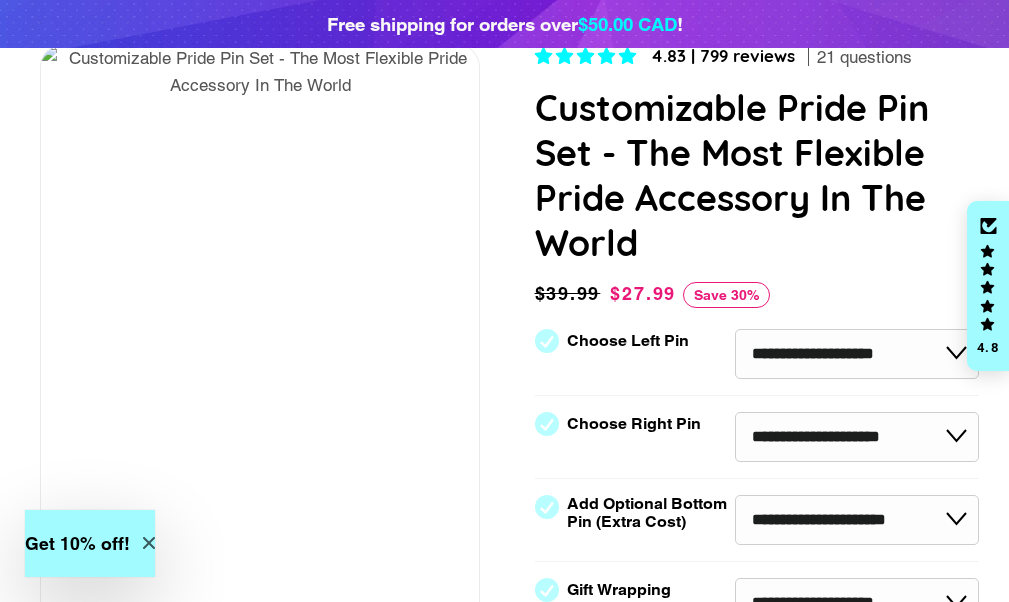 scroll, scrollTop: 200, scrollLeft: 0, axis: vertical 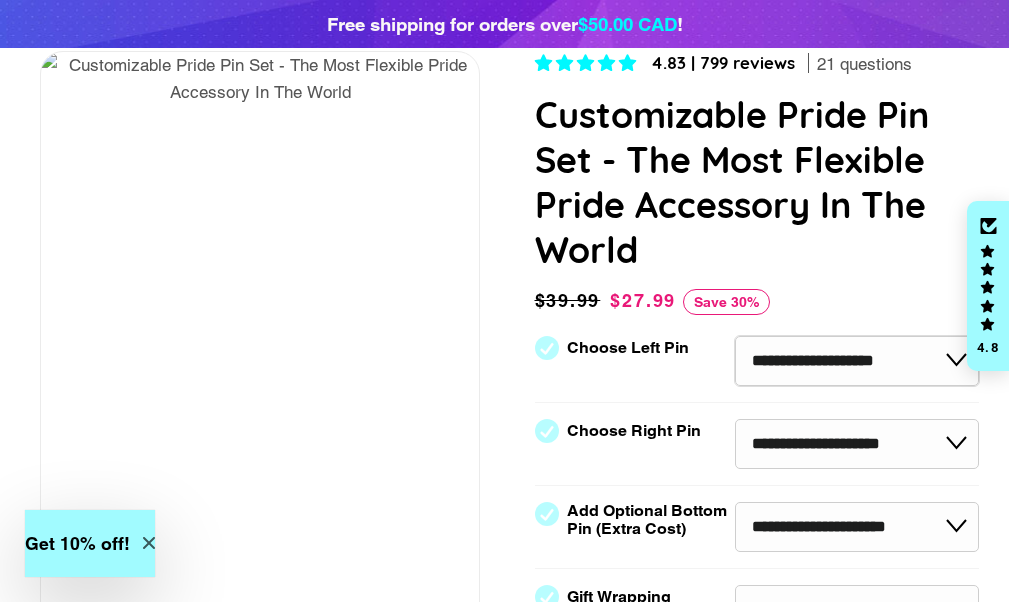 click on "**********" at bounding box center (857, 361) 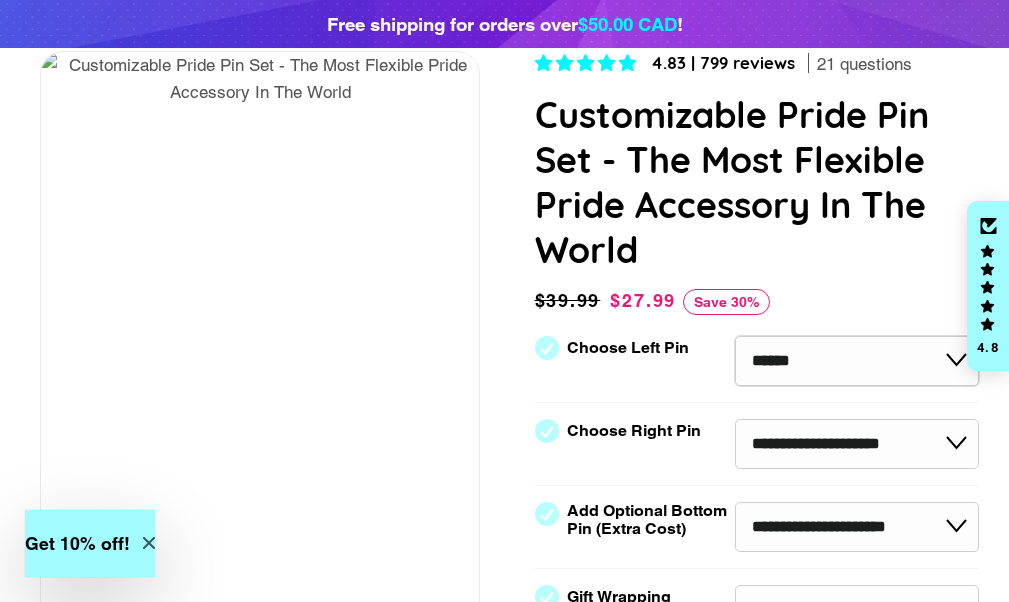 click on "**********" at bounding box center [857, 361] 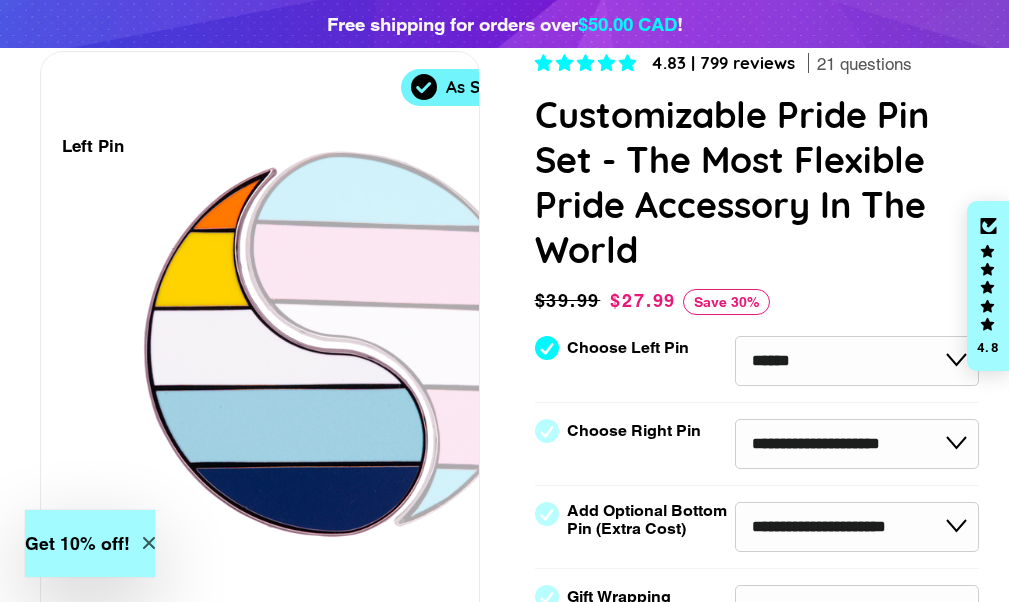 click at bounding box center [236, 352] 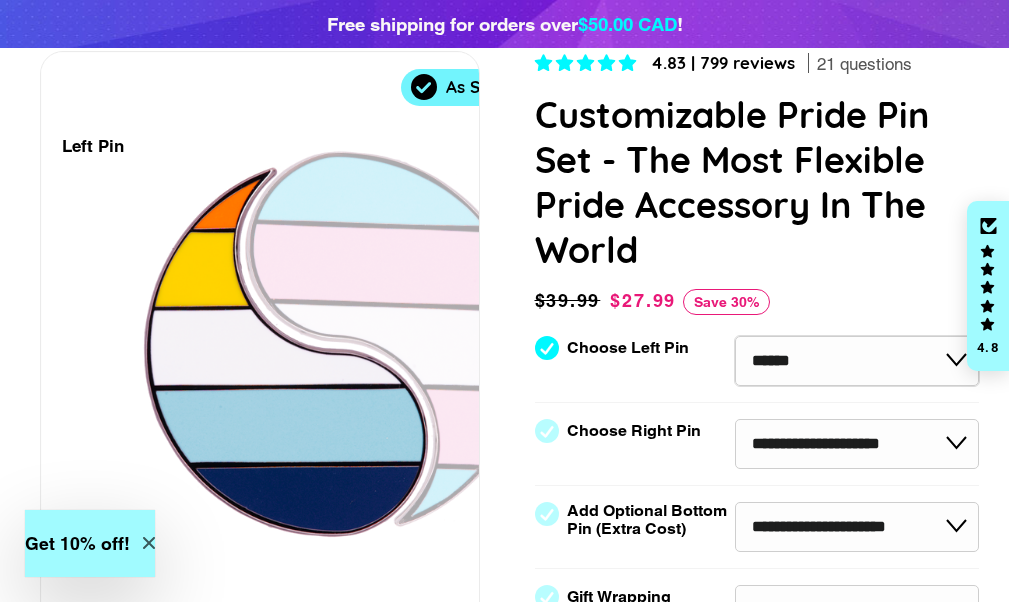 click on "**********" at bounding box center (857, 361) 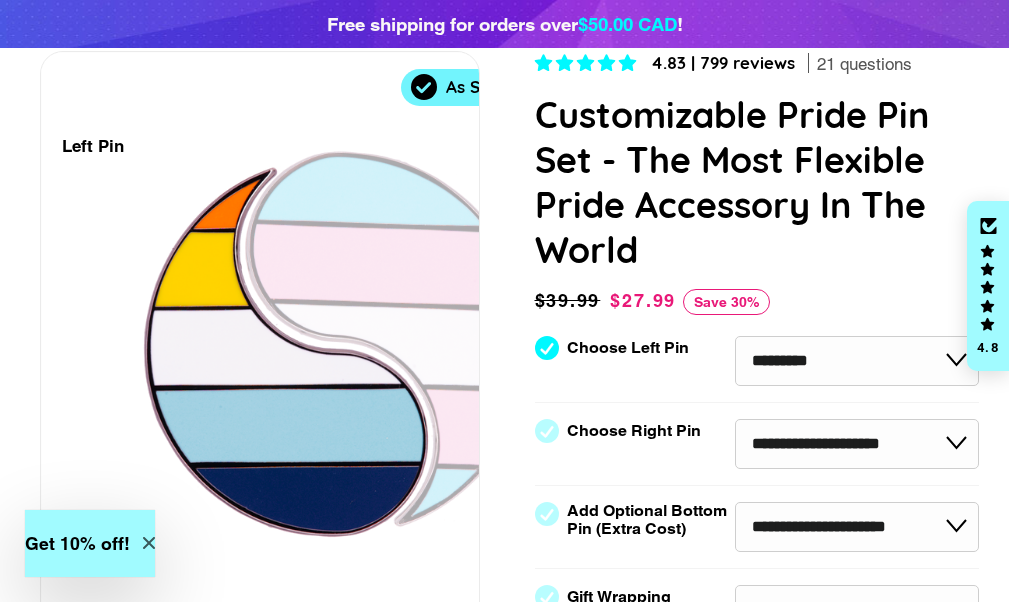 click on "**********" at bounding box center (857, 361) 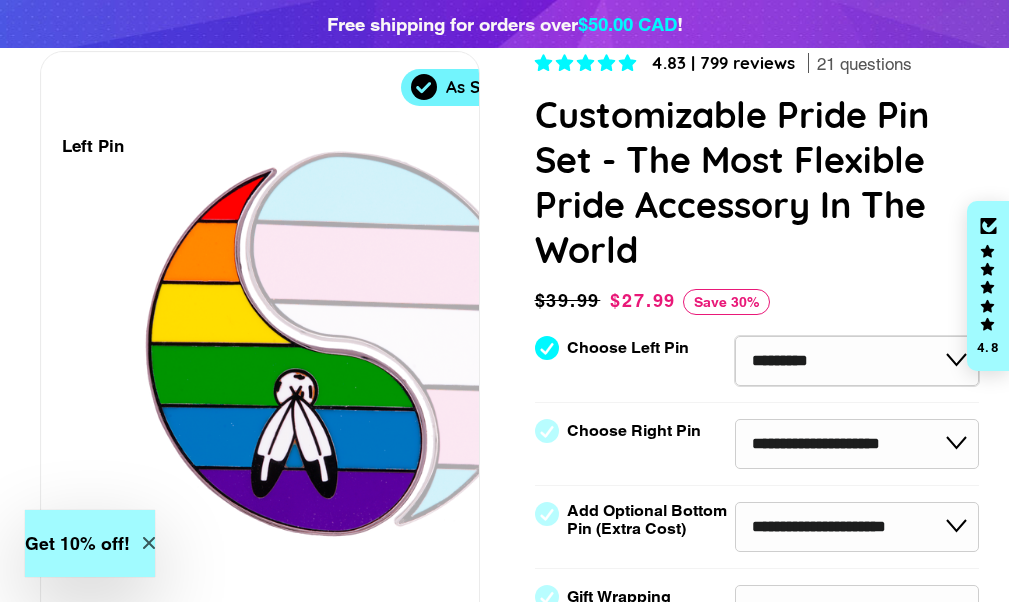 drag, startPoint x: 853, startPoint y: 365, endPoint x: 847, endPoint y: 336, distance: 29.614185 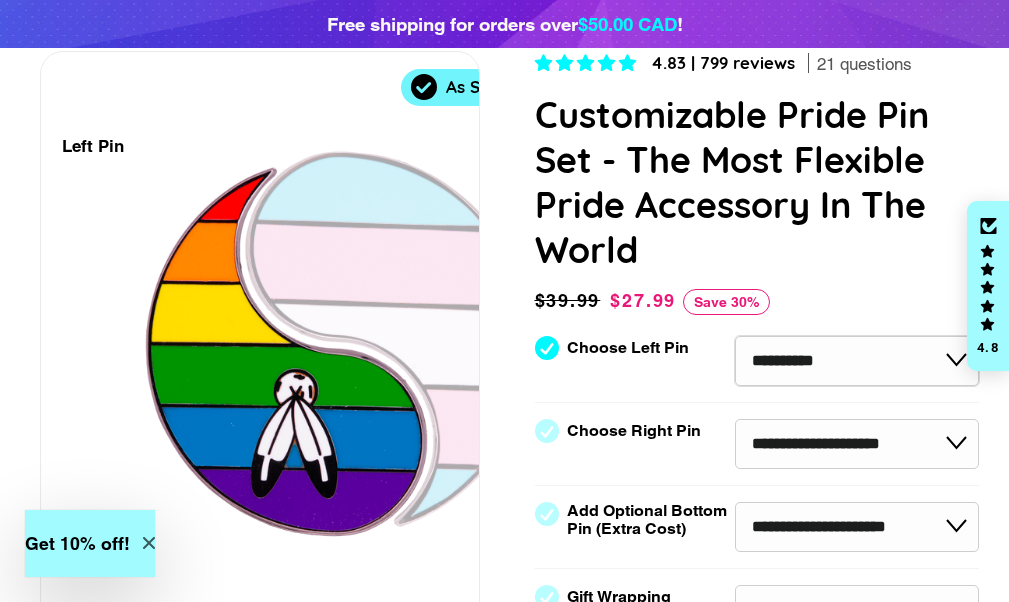 click on "**********" at bounding box center [857, 361] 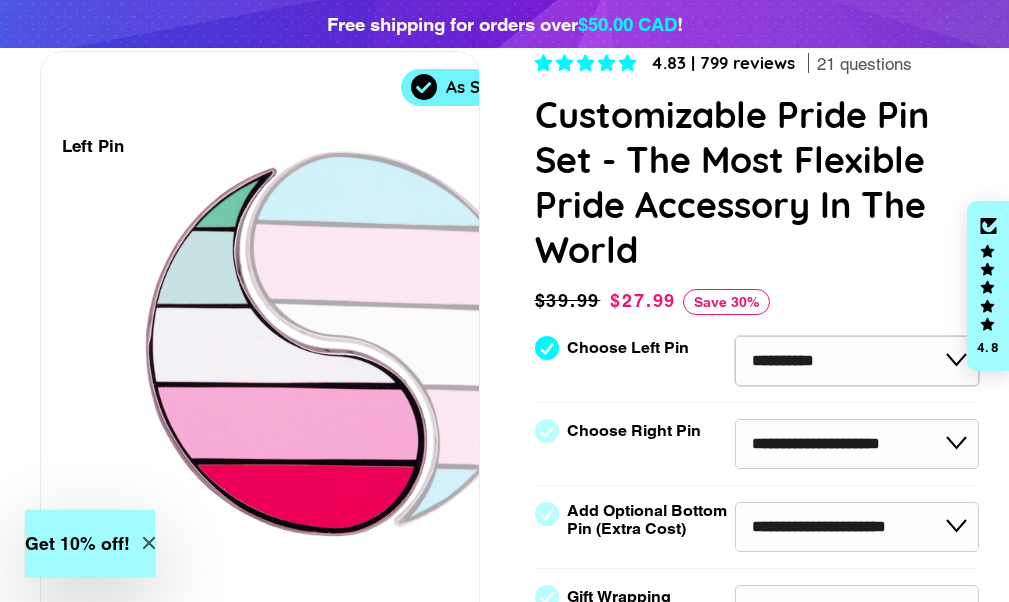 click on "**********" at bounding box center [857, 361] 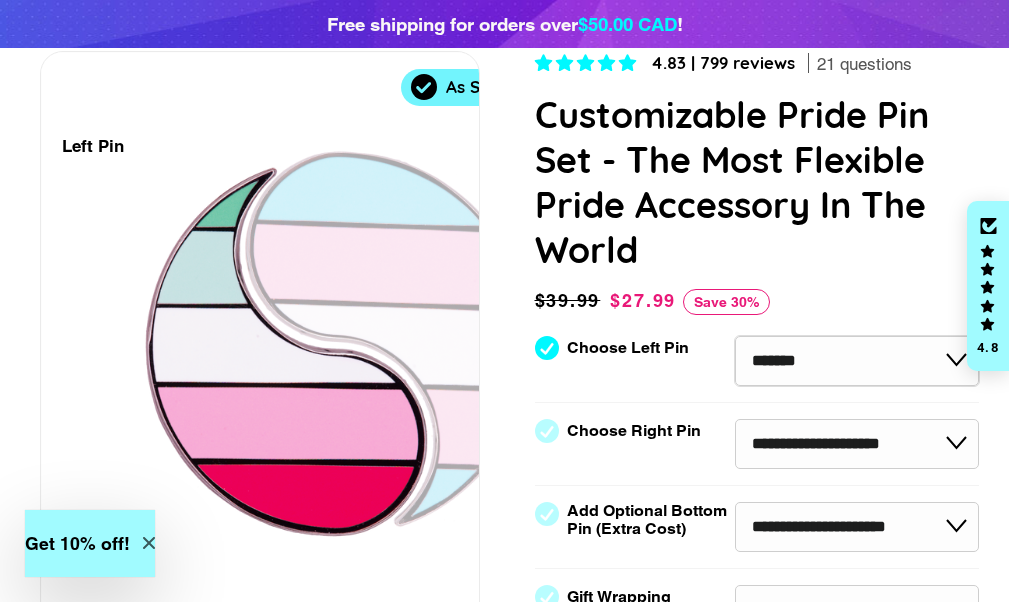 click on "**********" at bounding box center [857, 361] 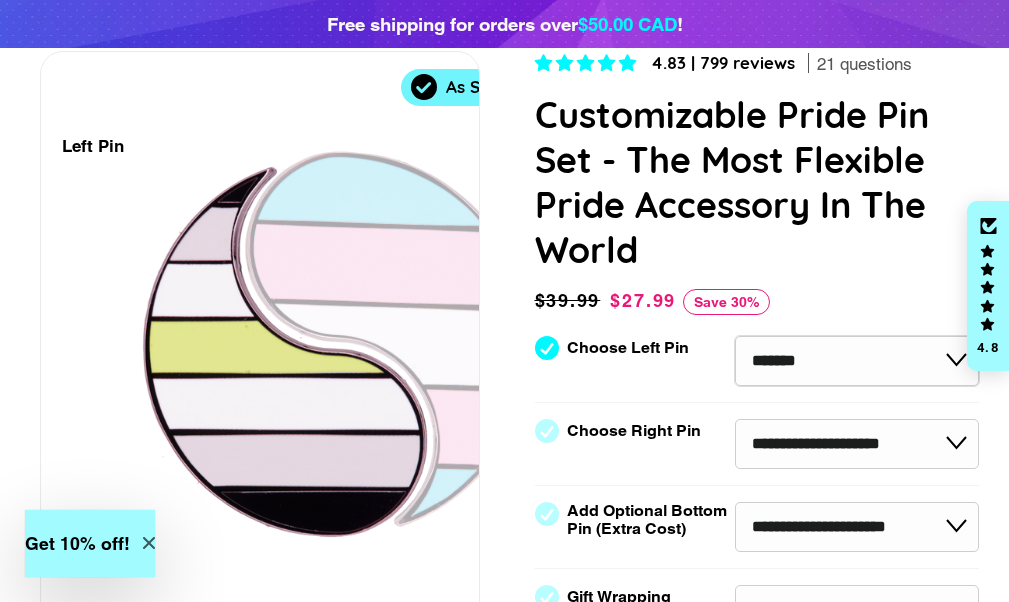 click on "**********" at bounding box center [857, 361] 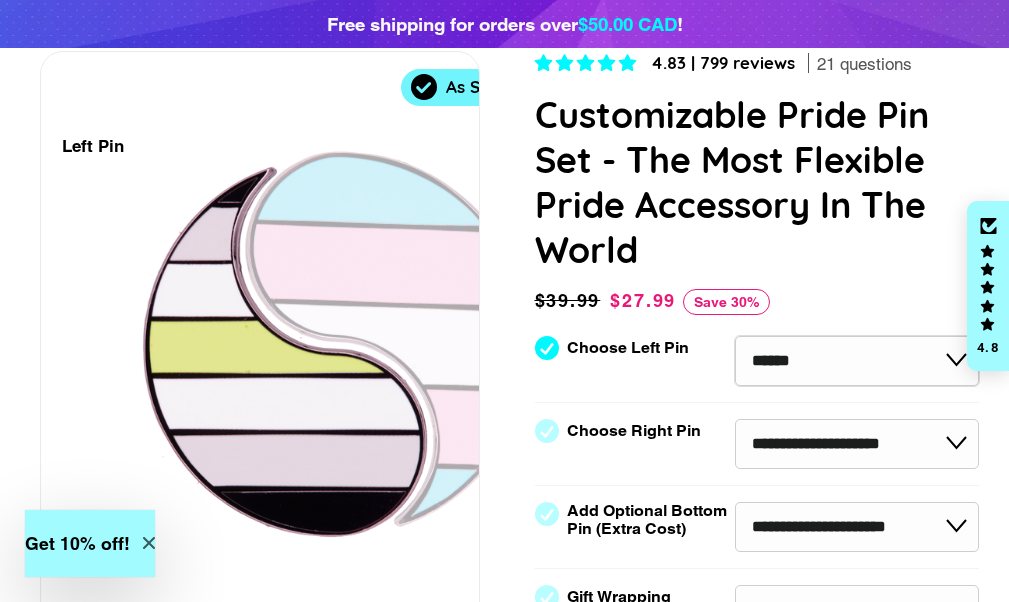 click on "**********" at bounding box center (857, 361) 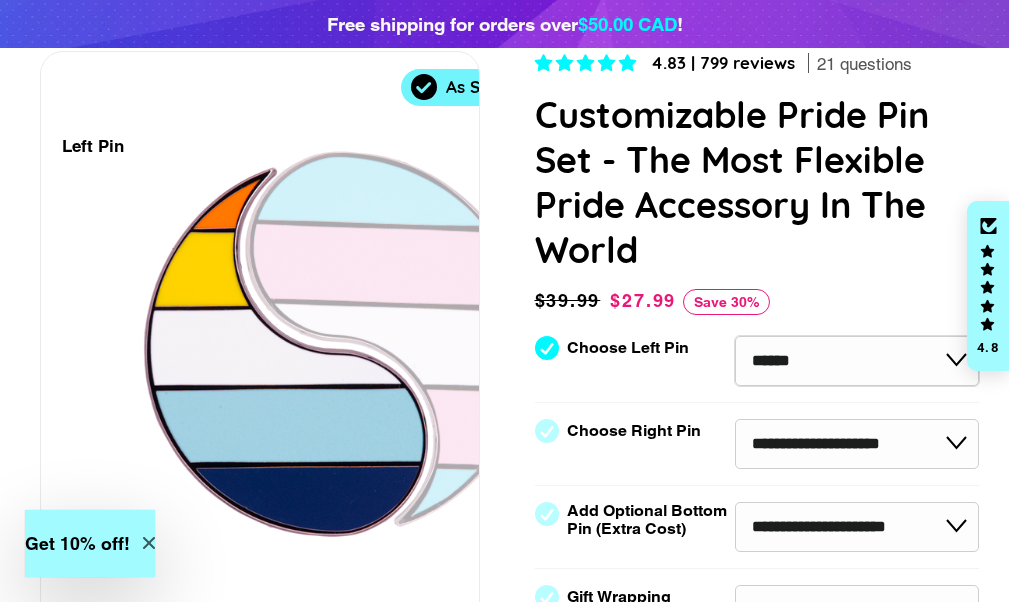 drag, startPoint x: 922, startPoint y: 352, endPoint x: 918, endPoint y: 342, distance: 10.770329 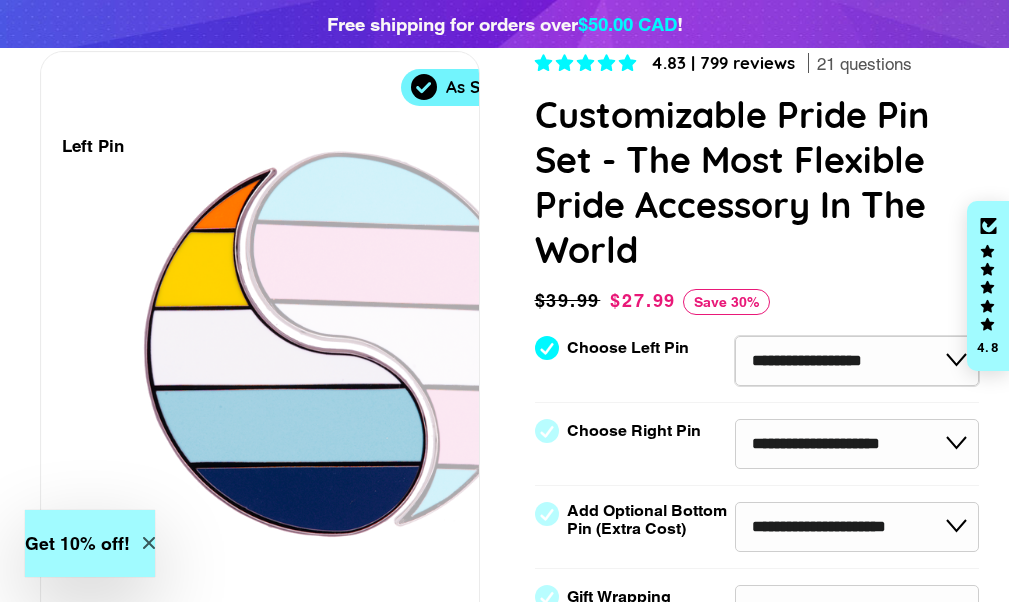 click on "**********" at bounding box center [857, 361] 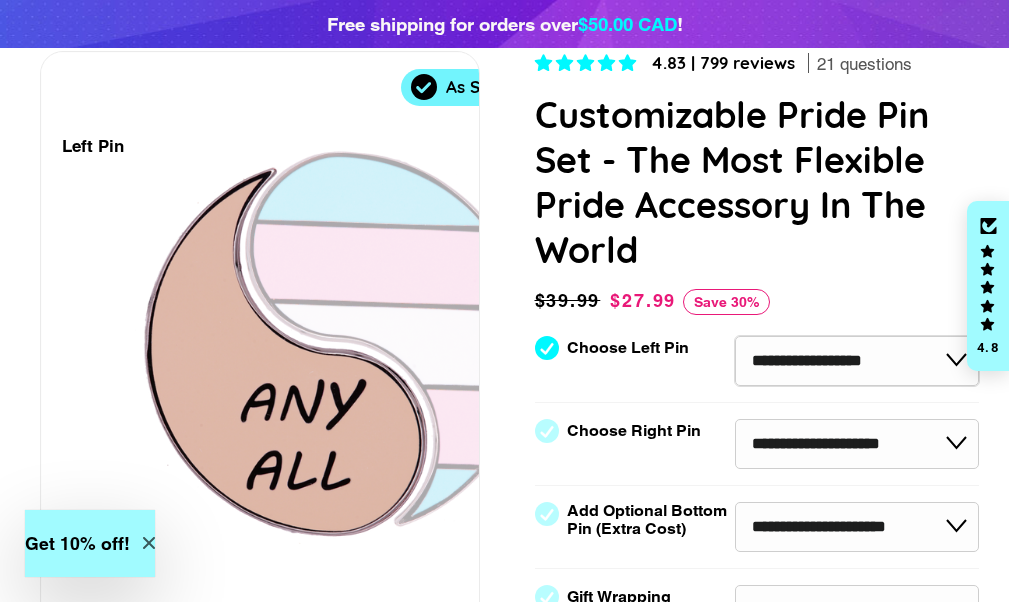 click on "**********" at bounding box center [857, 361] 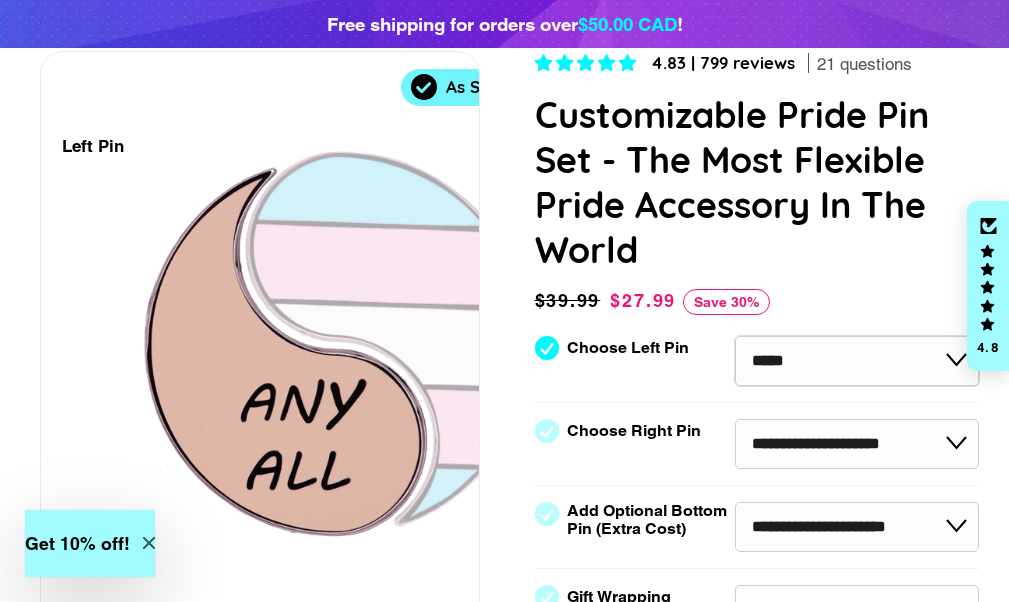 click on "**********" at bounding box center (857, 361) 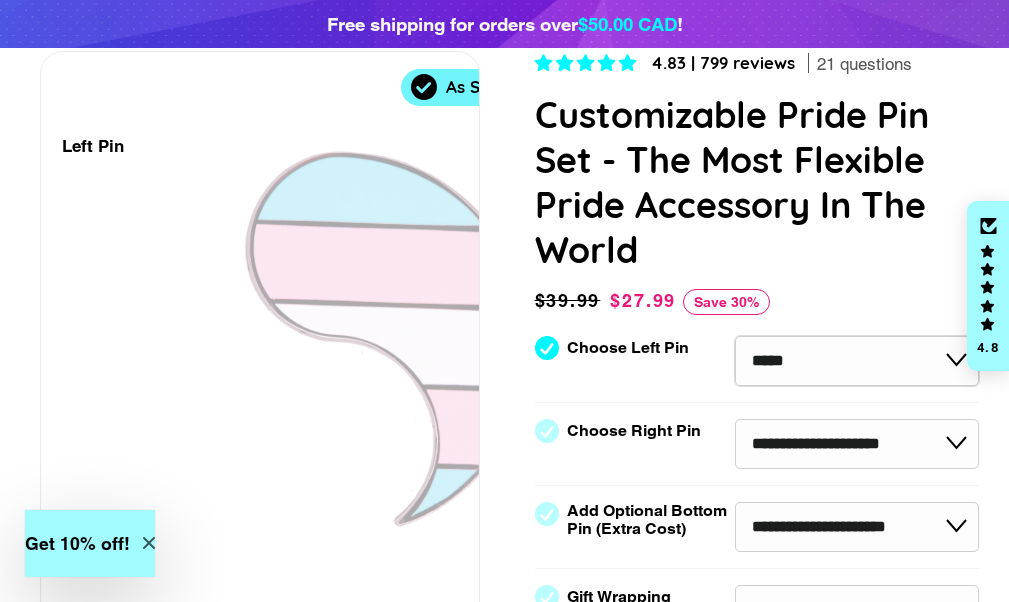 click on "**********" at bounding box center [857, 361] 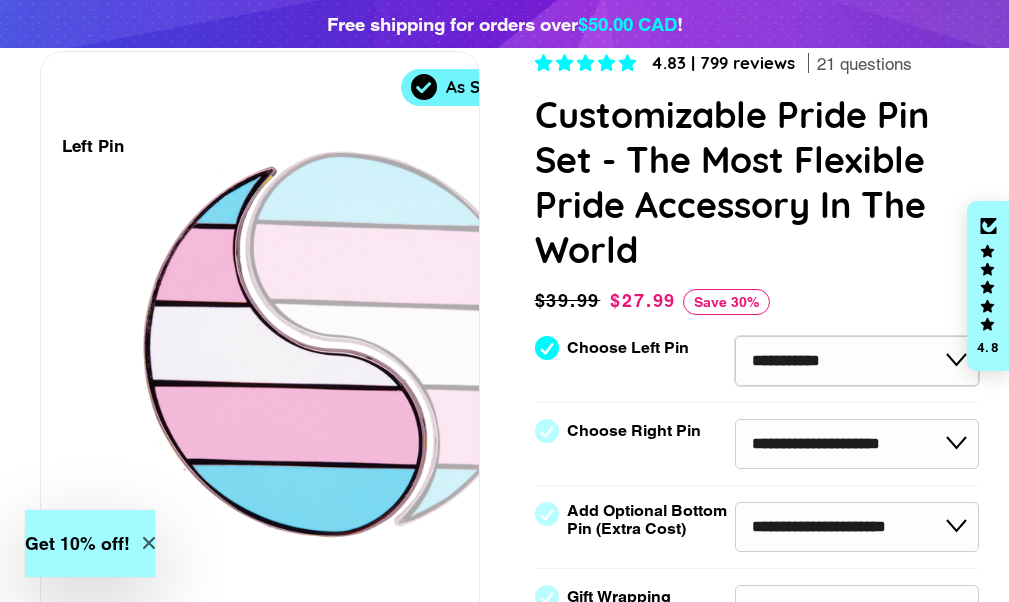 click on "**********" at bounding box center (857, 361) 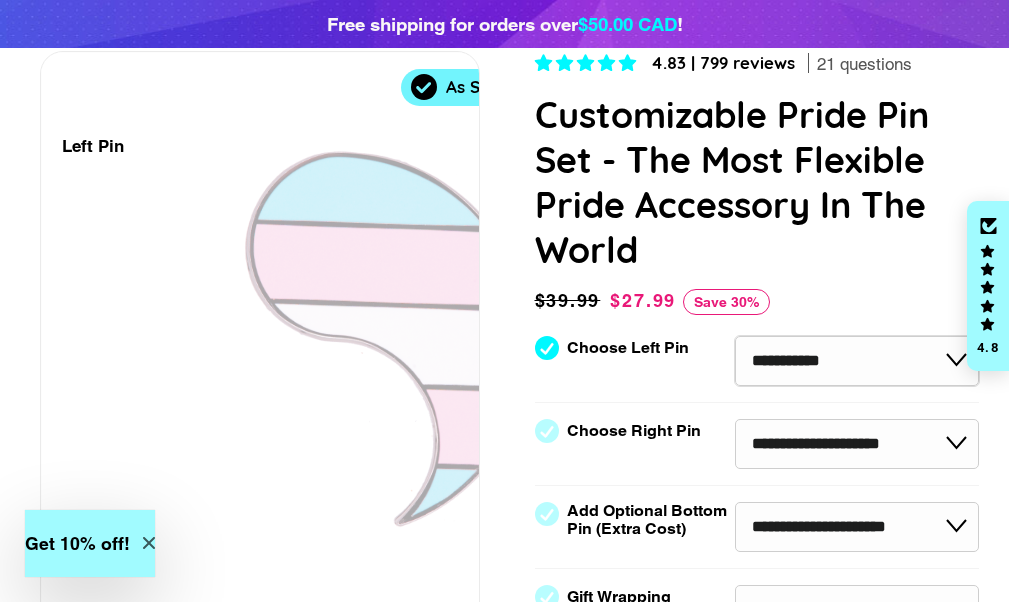 click on "**********" at bounding box center (857, 361) 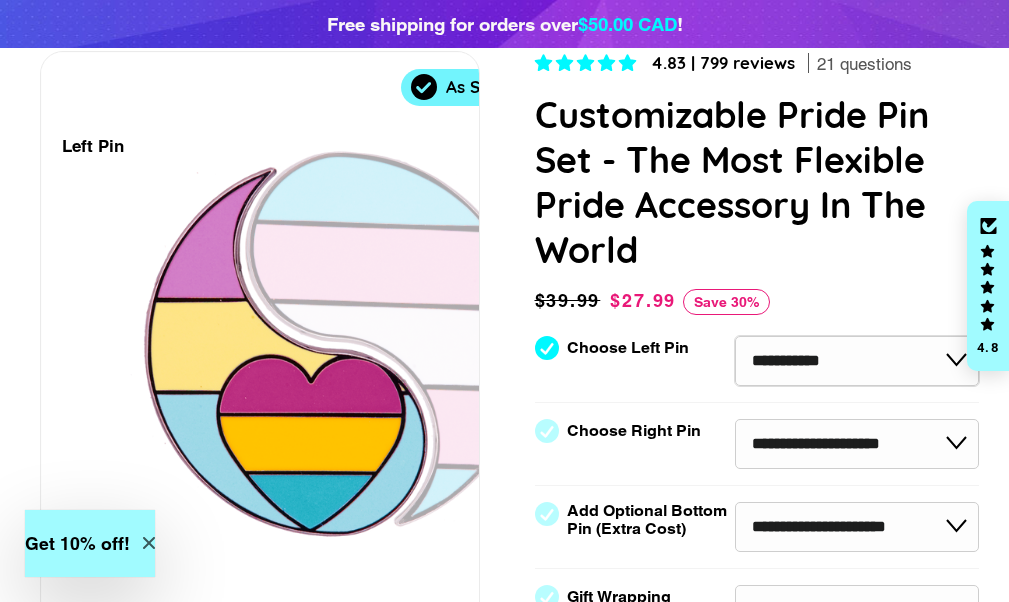 click on "**********" at bounding box center [857, 361] 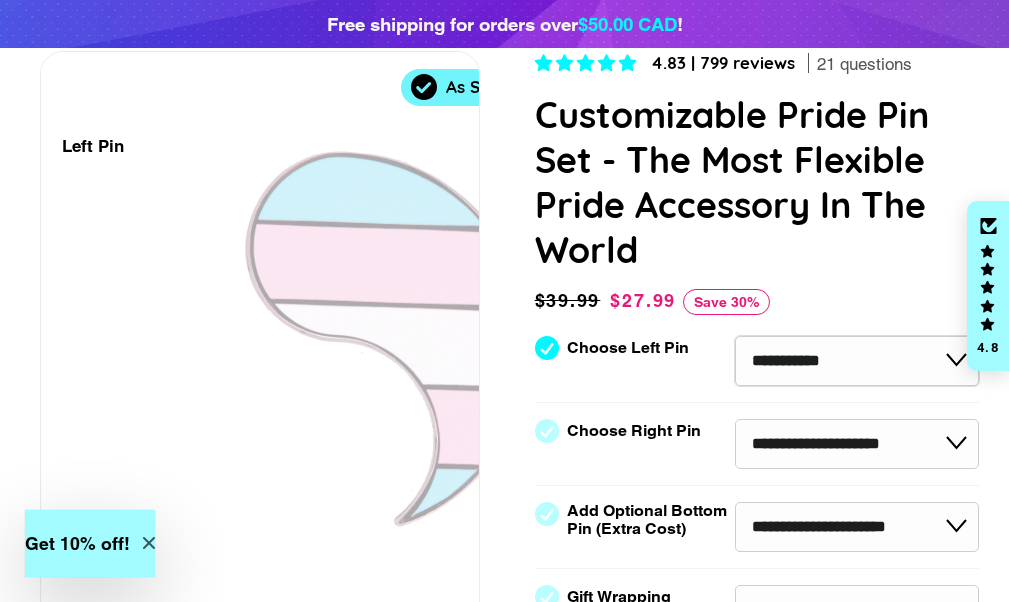drag, startPoint x: 866, startPoint y: 361, endPoint x: 863, endPoint y: 346, distance: 15.297058 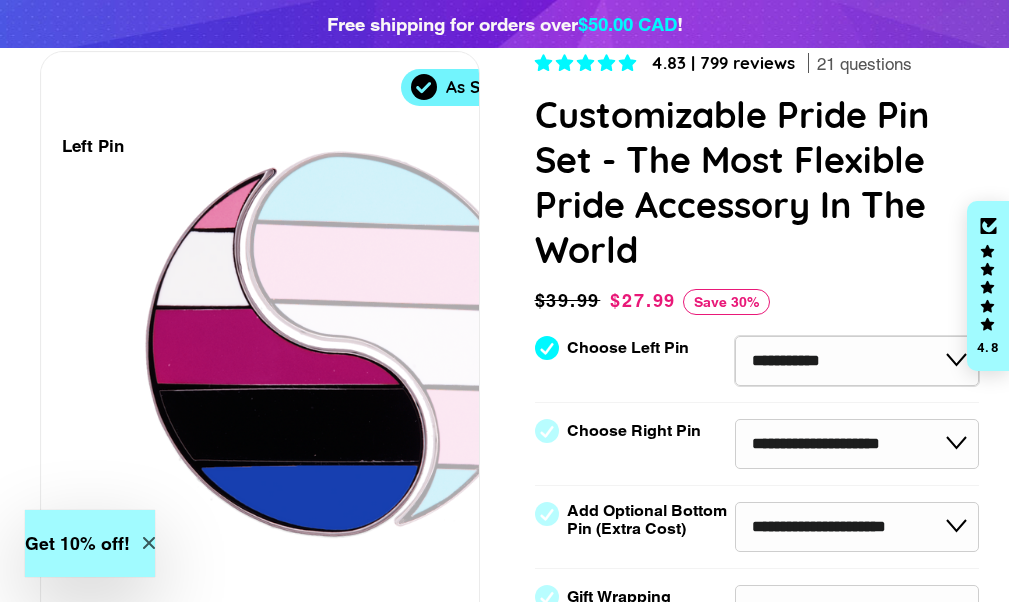 click on "**********" at bounding box center [857, 361] 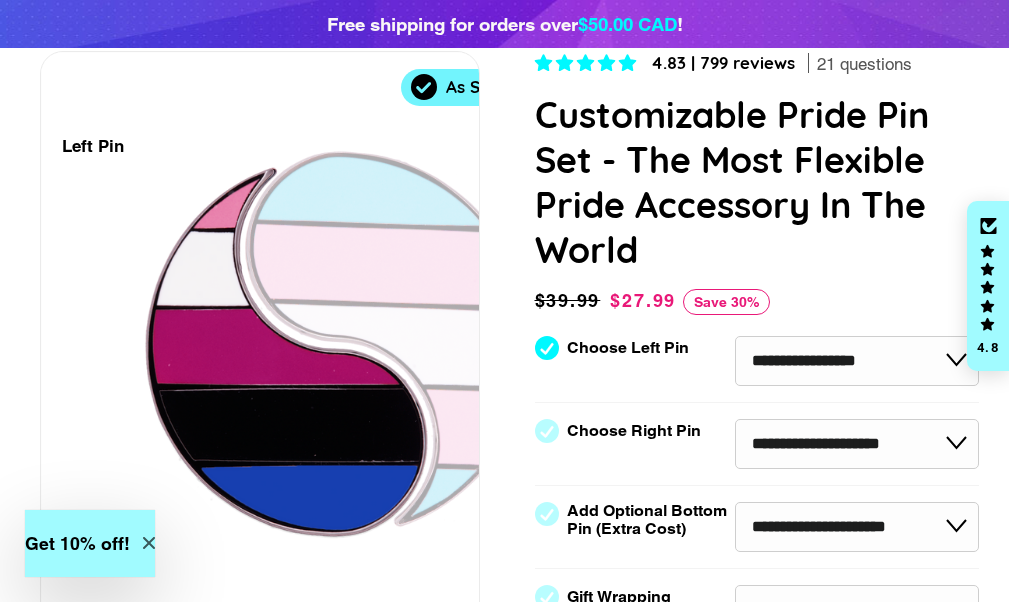 click on "**********" at bounding box center [857, 361] 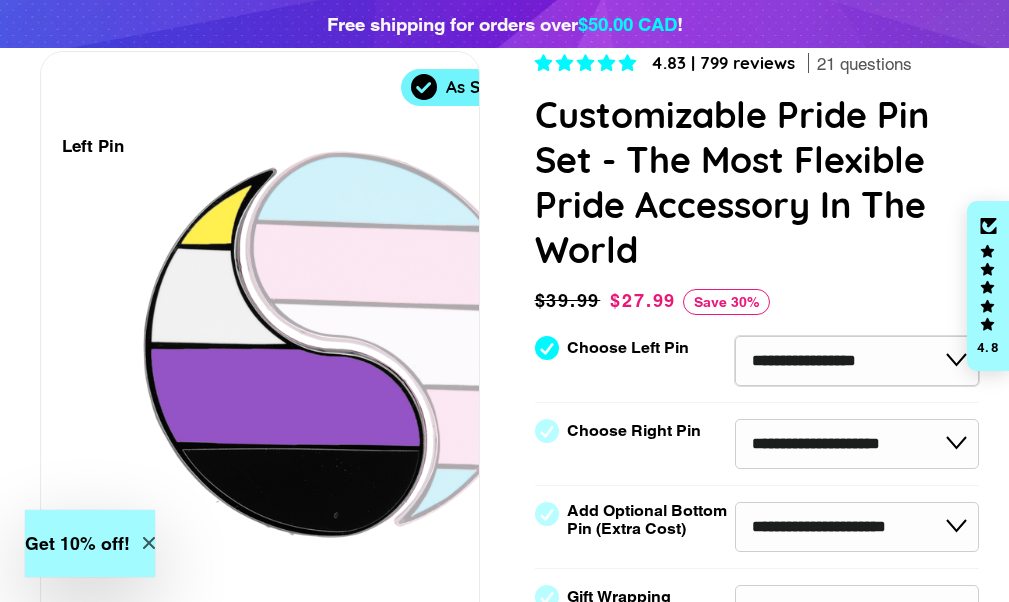drag, startPoint x: 922, startPoint y: 374, endPoint x: 899, endPoint y: 348, distance: 34.713108 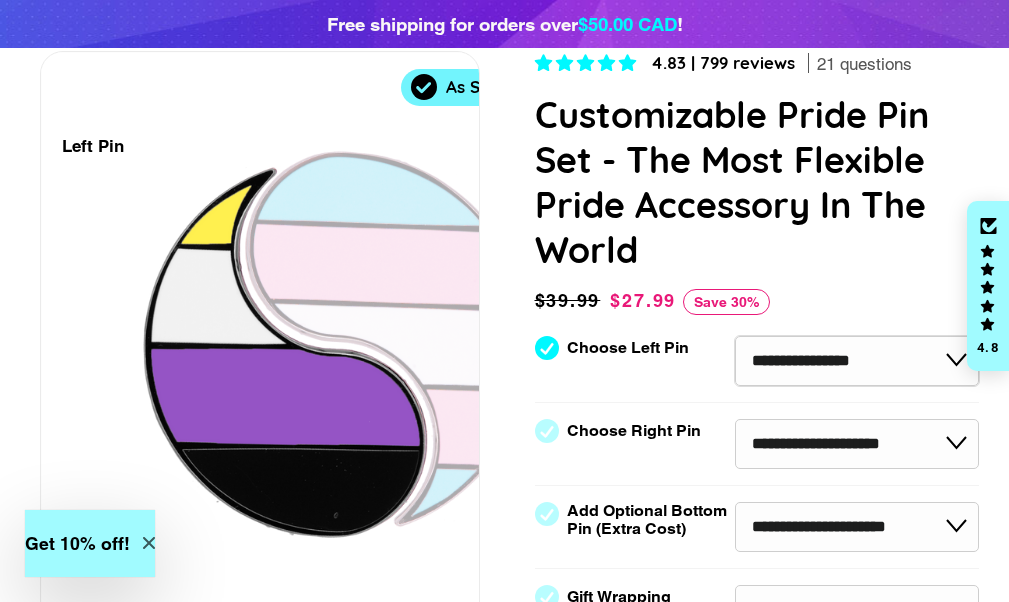 click on "**********" at bounding box center [857, 361] 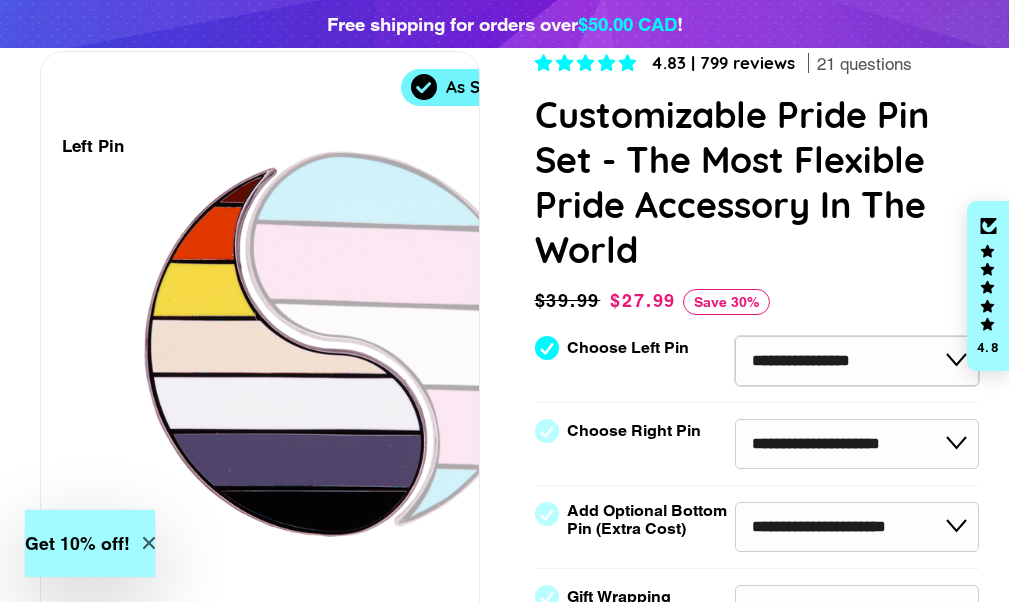 click on "**********" at bounding box center (857, 361) 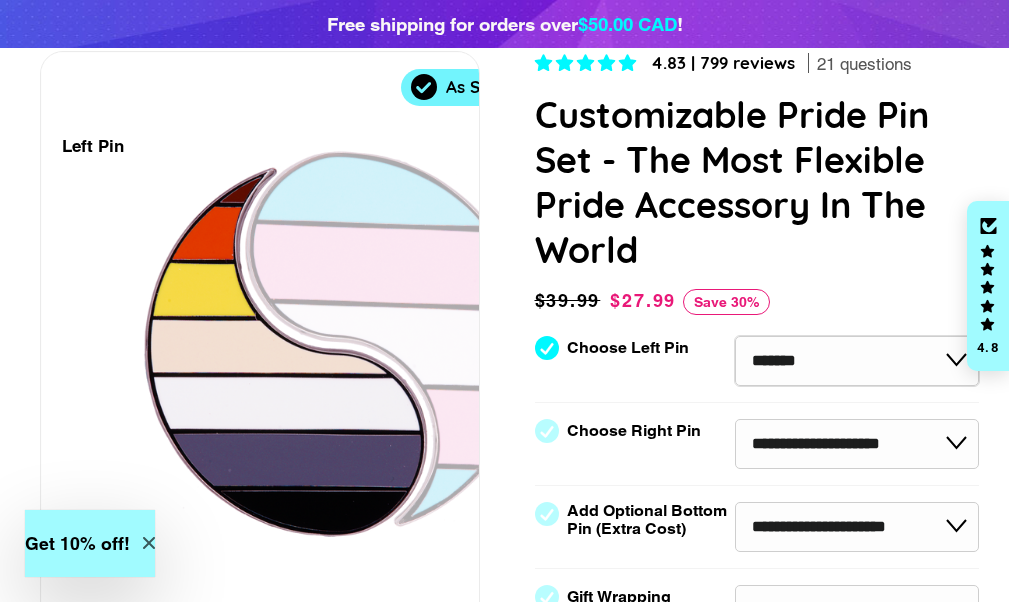 click on "**********" at bounding box center [857, 361] 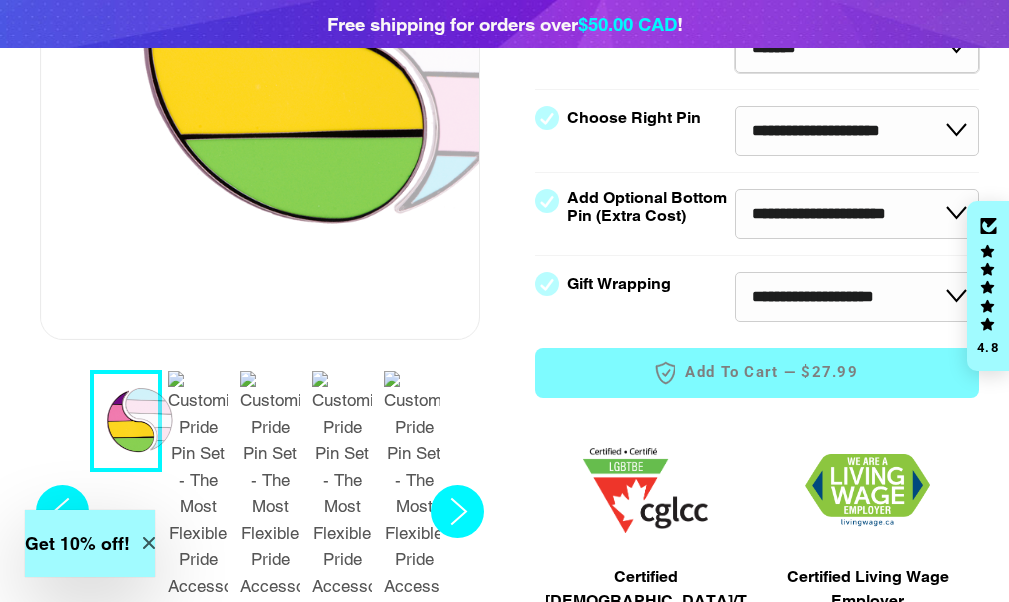 scroll, scrollTop: 600, scrollLeft: 0, axis: vertical 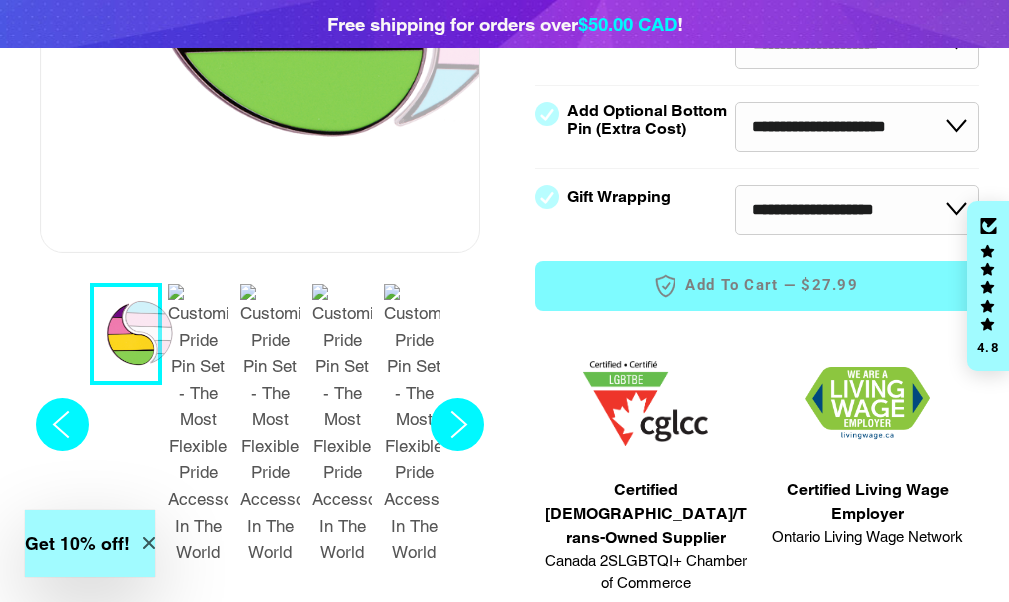 click at bounding box center (270, 425) 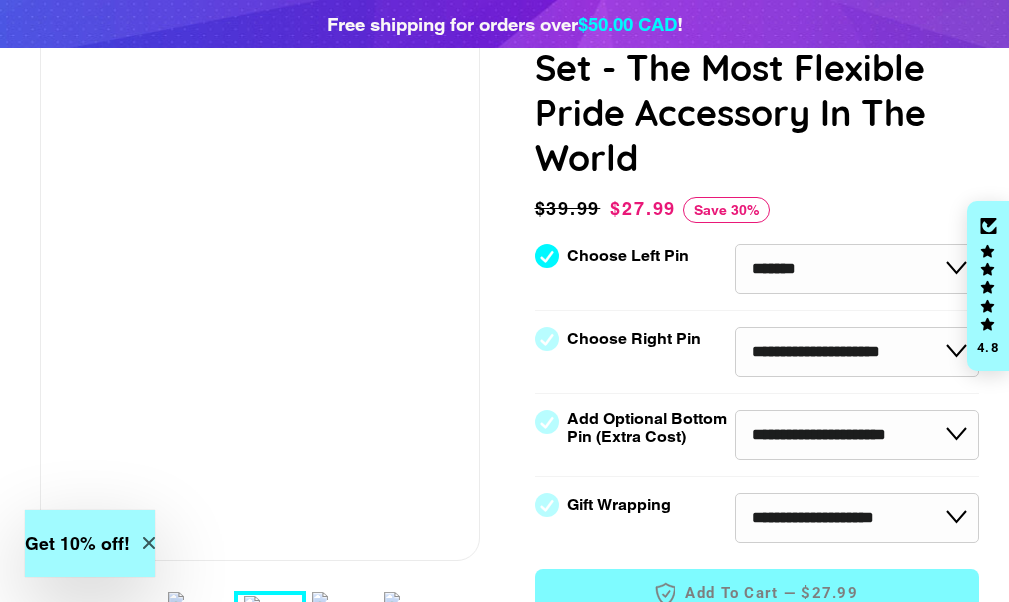 scroll, scrollTop: 400, scrollLeft: 0, axis: vertical 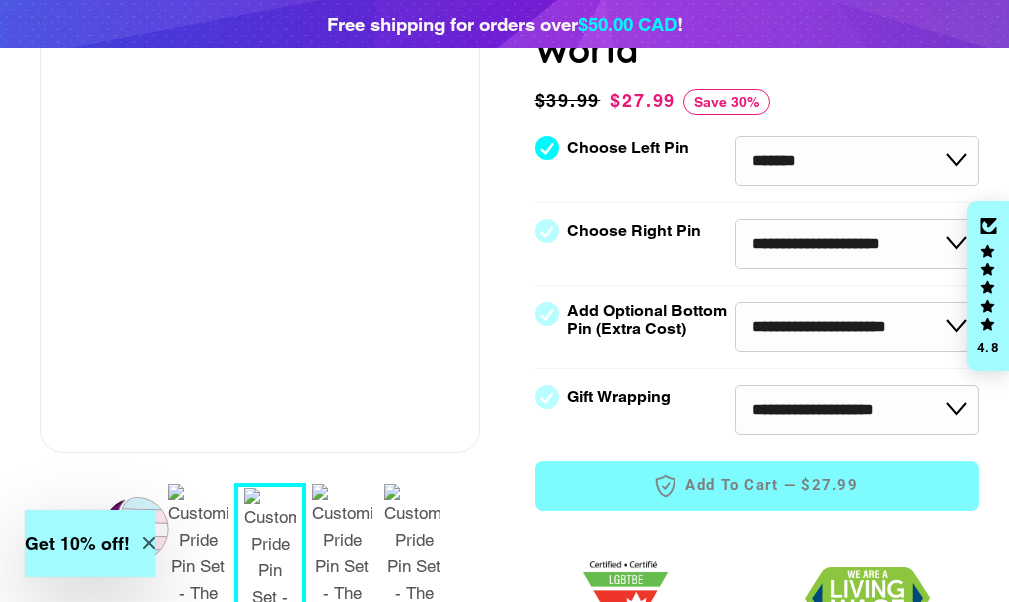 click at bounding box center (342, 625) 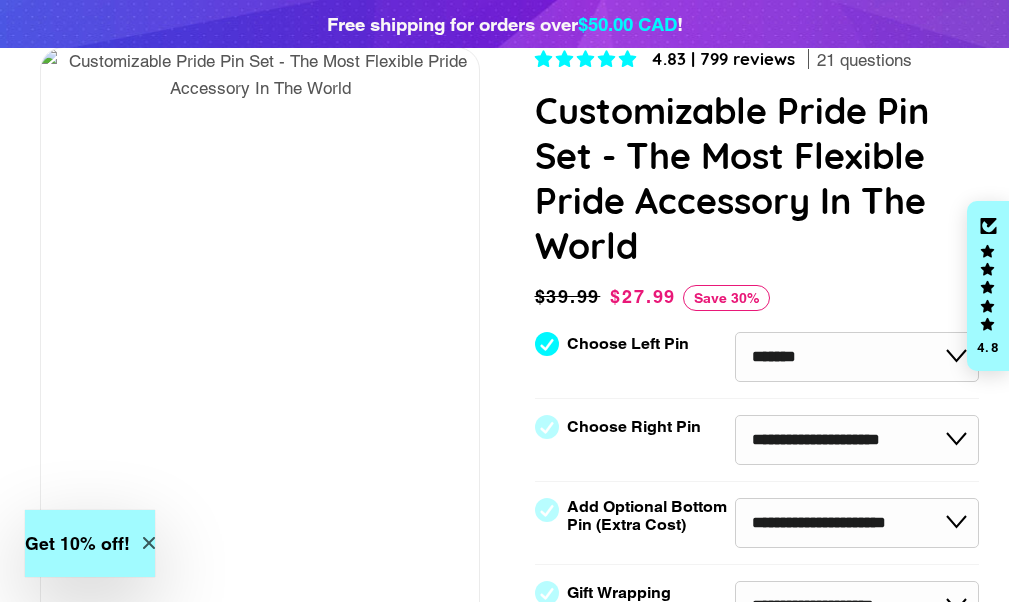 scroll, scrollTop: 200, scrollLeft: 0, axis: vertical 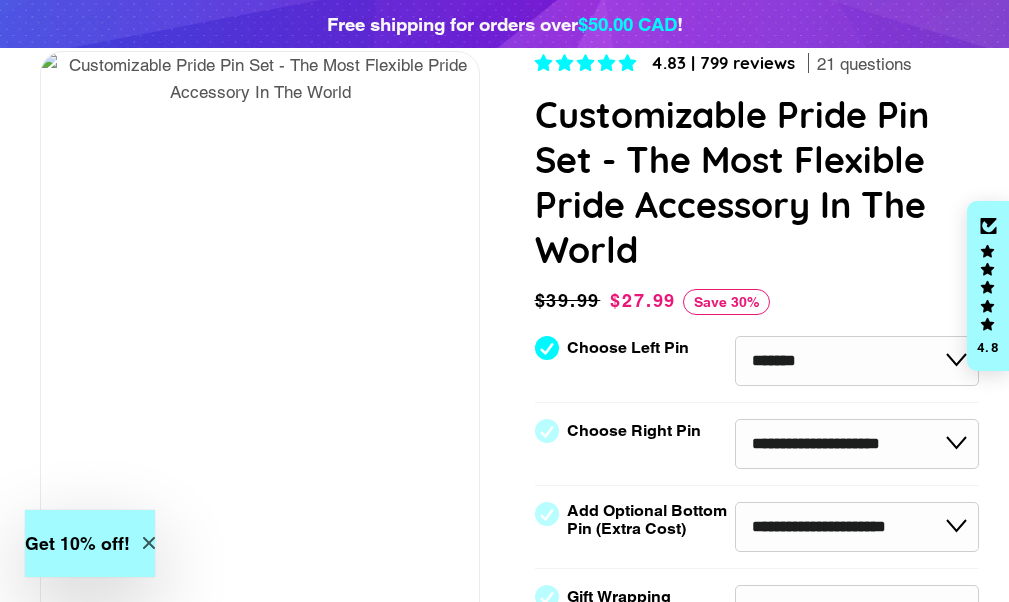 click on "4.83 | 799 reviews
21 questions
Customizable Pride Pin Set - The Most Flexible Pride Accessory In The World
Regular price
$39.99
Sale price
$27.99
Save 30%
Unit price
/  per
Choose Left Pin
*********" at bounding box center (735, 791) 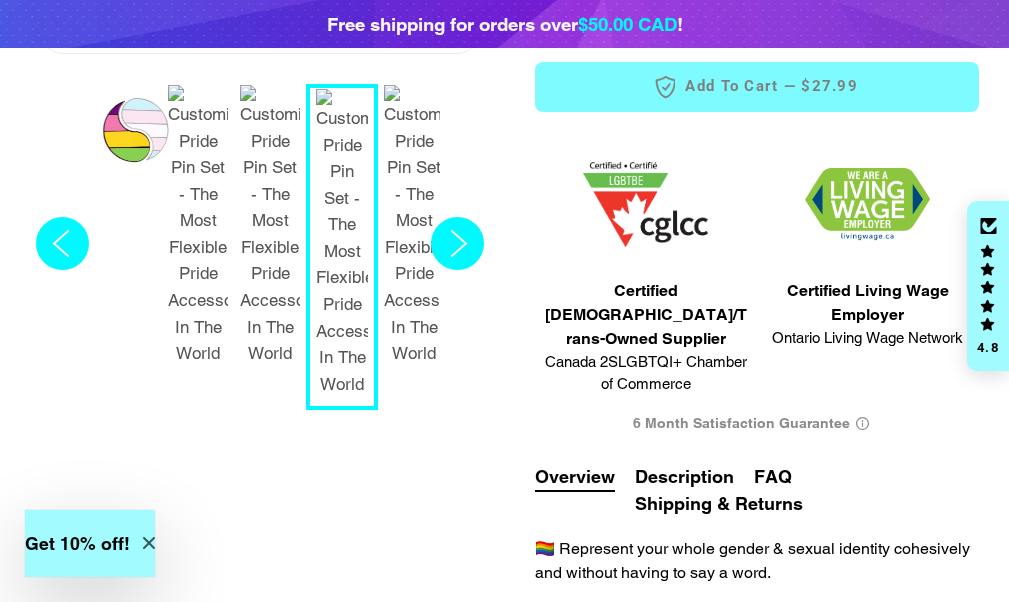 scroll, scrollTop: 700, scrollLeft: 0, axis: vertical 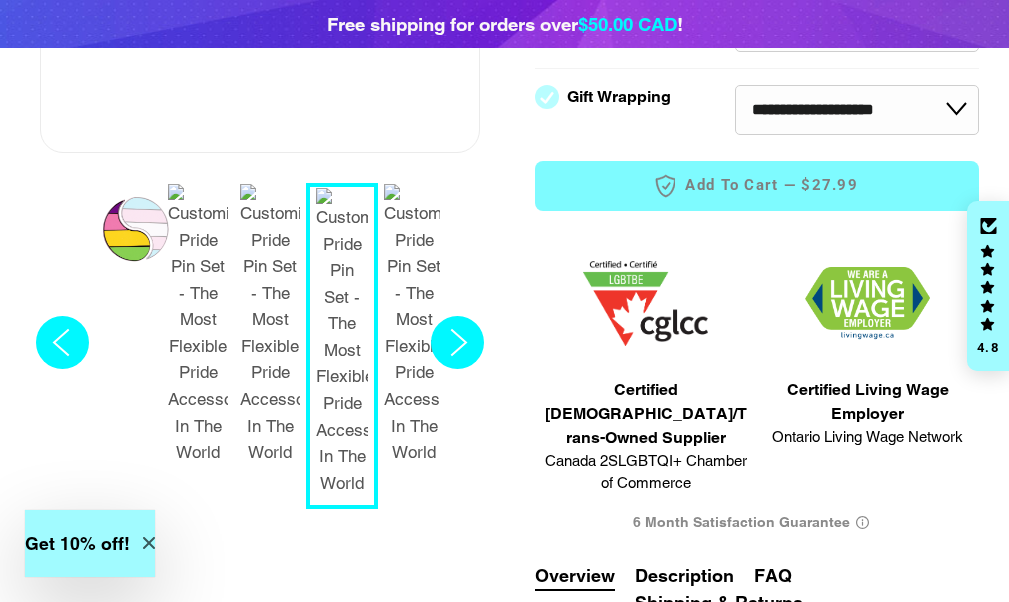 click 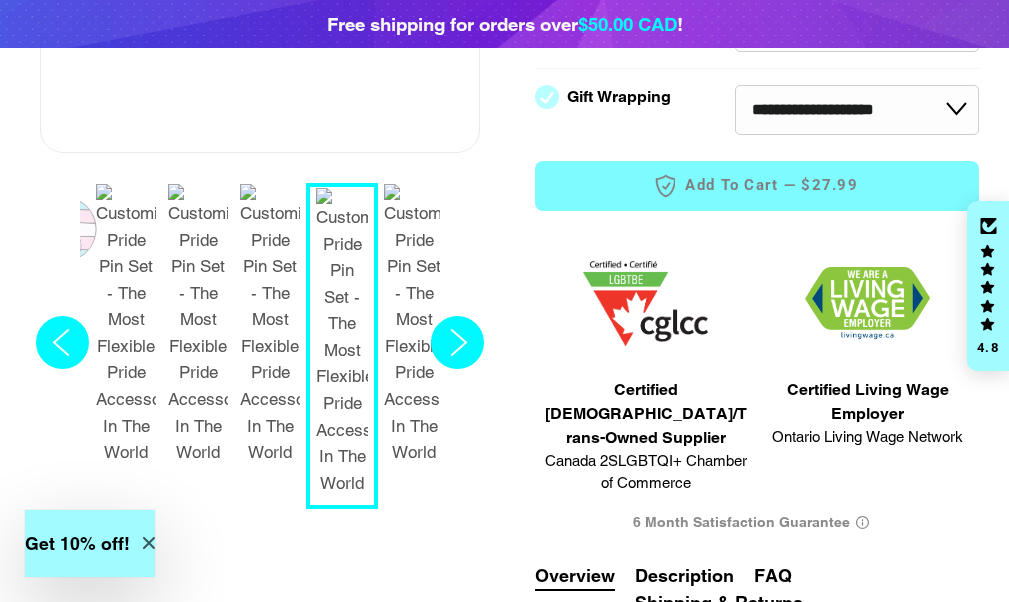 click 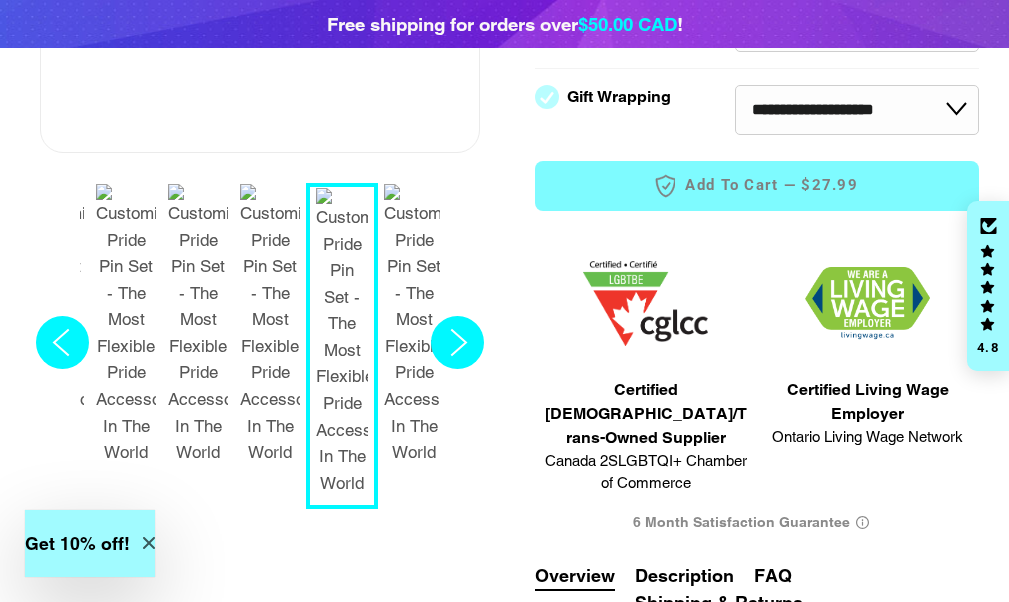 click 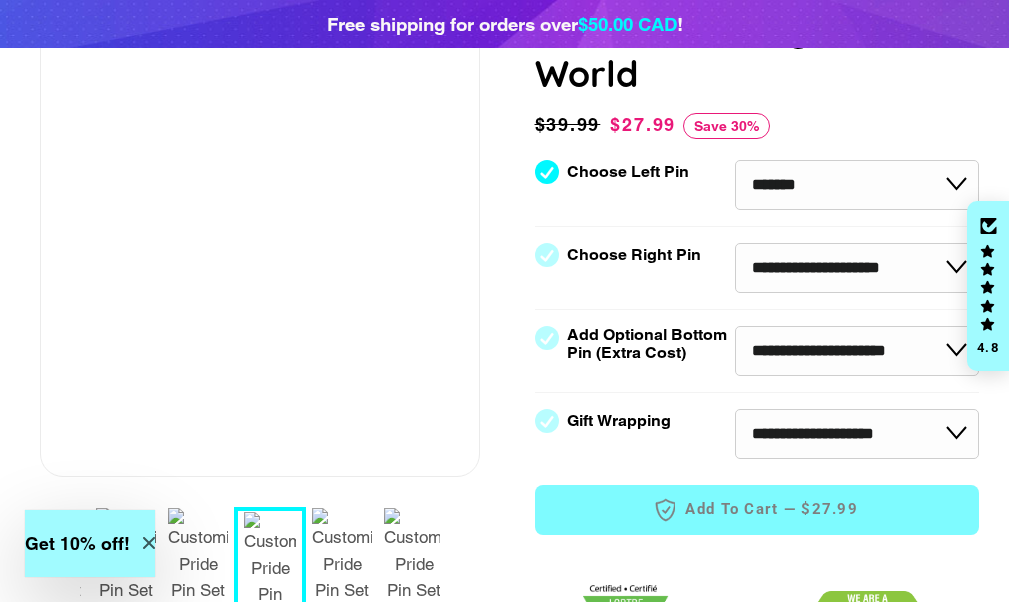 scroll, scrollTop: 200, scrollLeft: 0, axis: vertical 